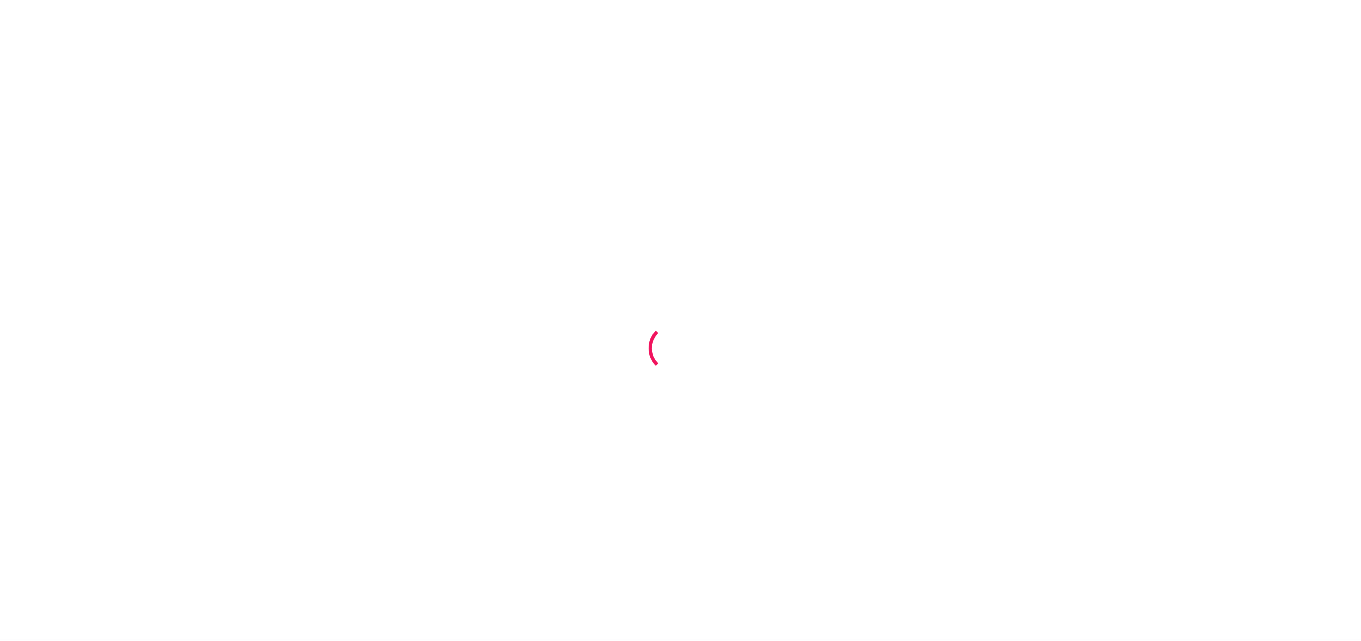 scroll, scrollTop: 0, scrollLeft: 0, axis: both 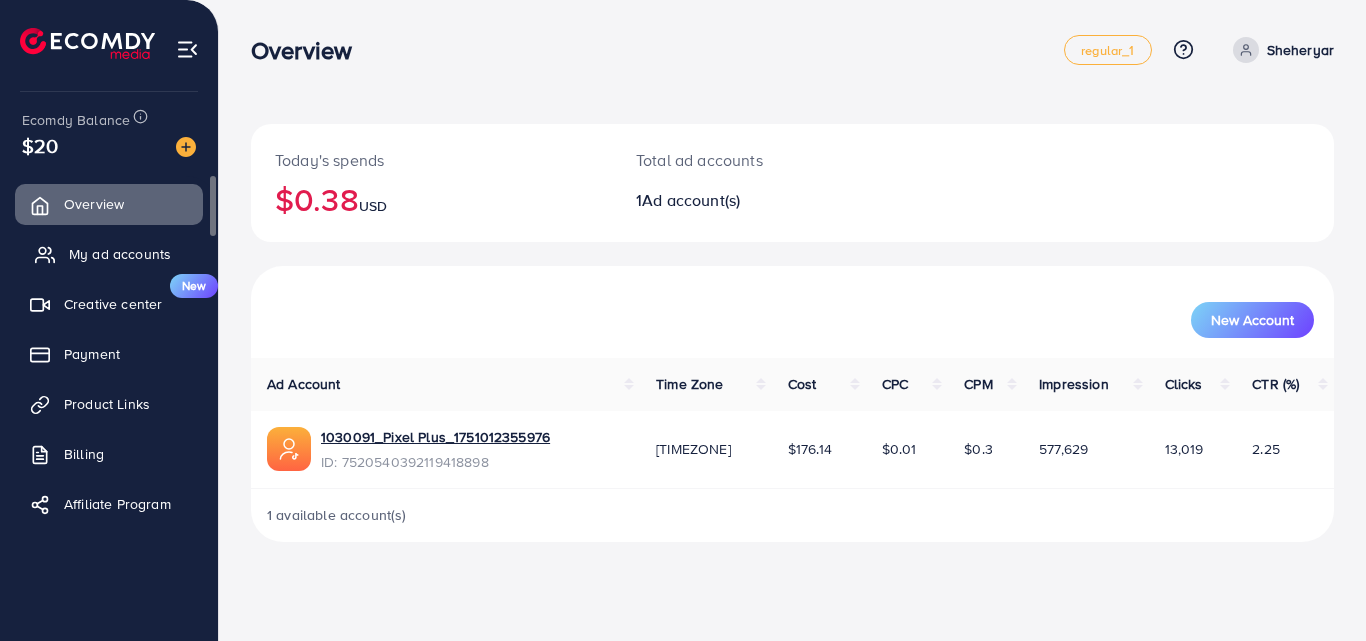 click on "My ad accounts" at bounding box center [109, 254] 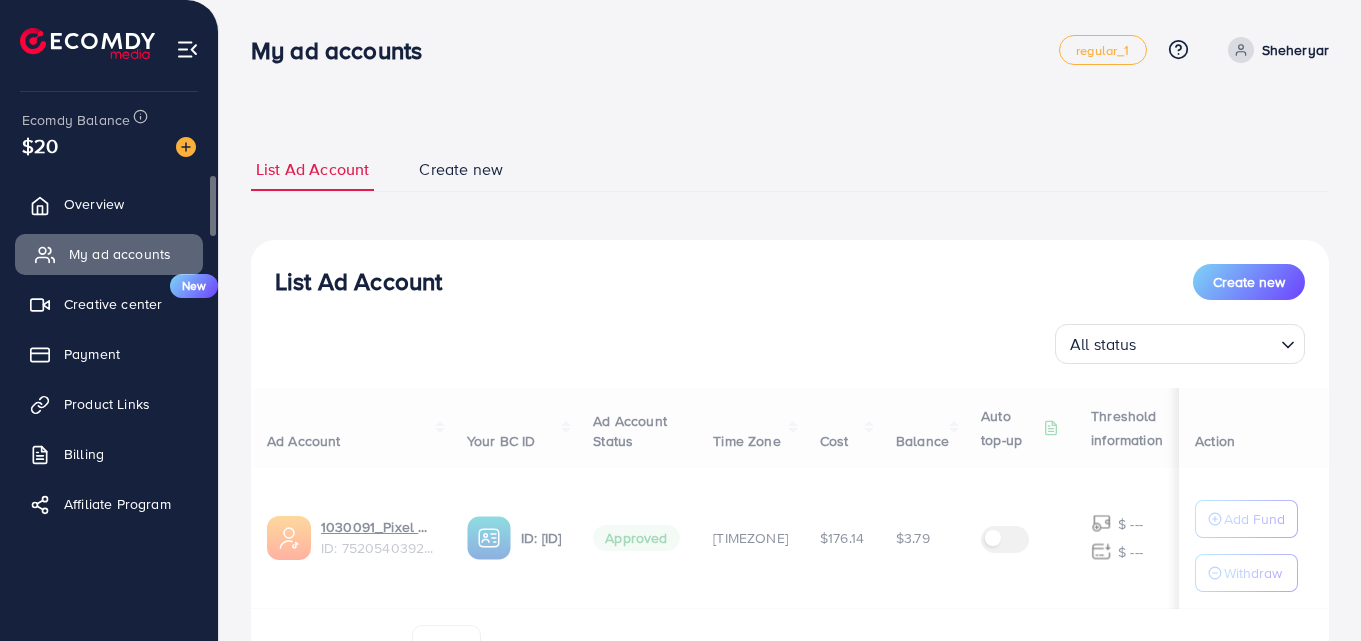 click on "My ad accounts" at bounding box center (120, 254) 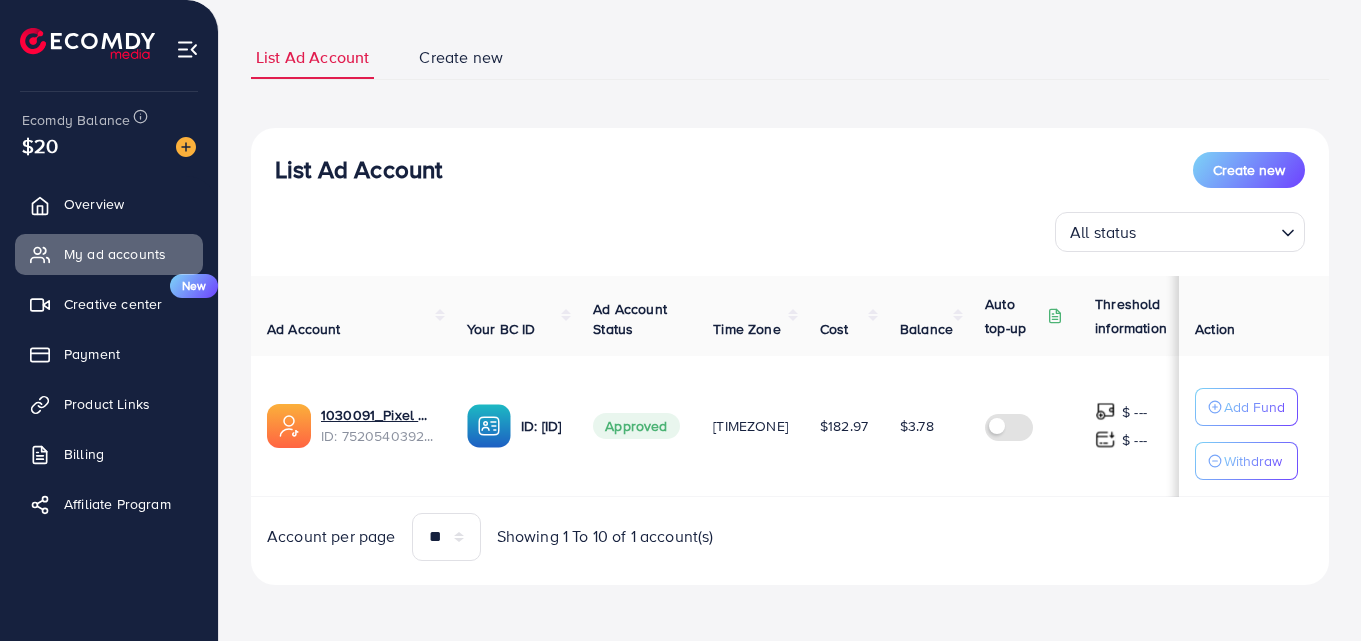 scroll, scrollTop: 117, scrollLeft: 0, axis: vertical 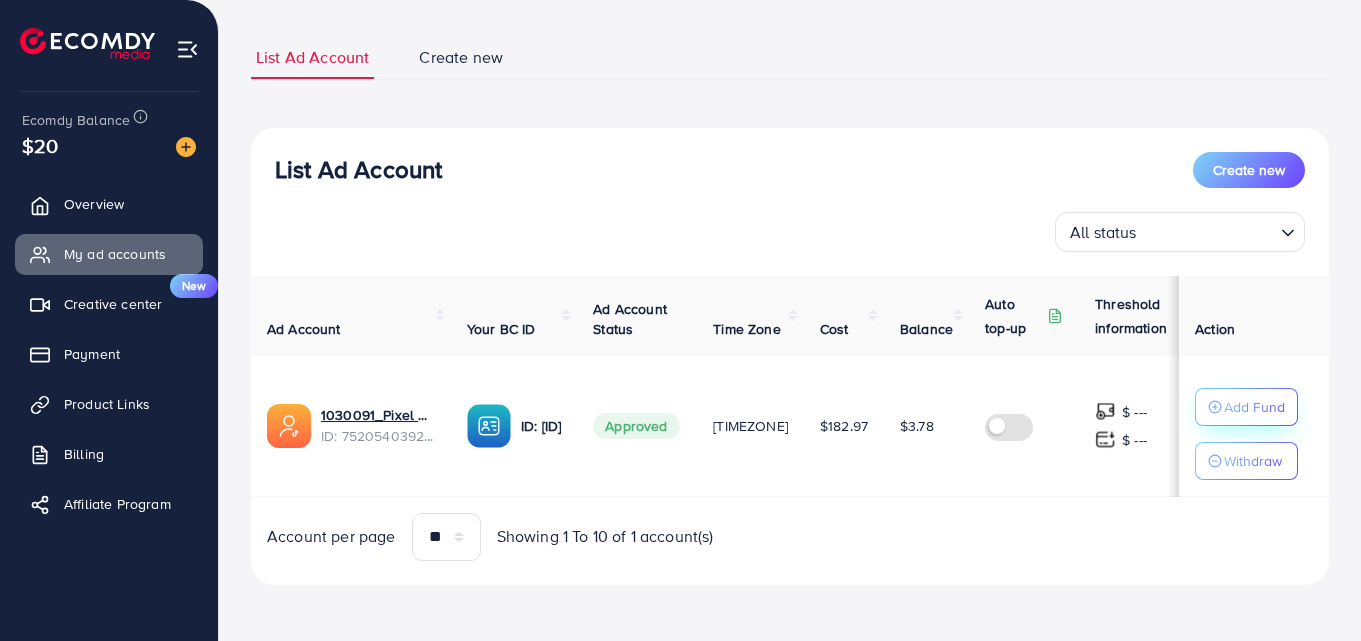 click on "Add Fund" at bounding box center (1254, 407) 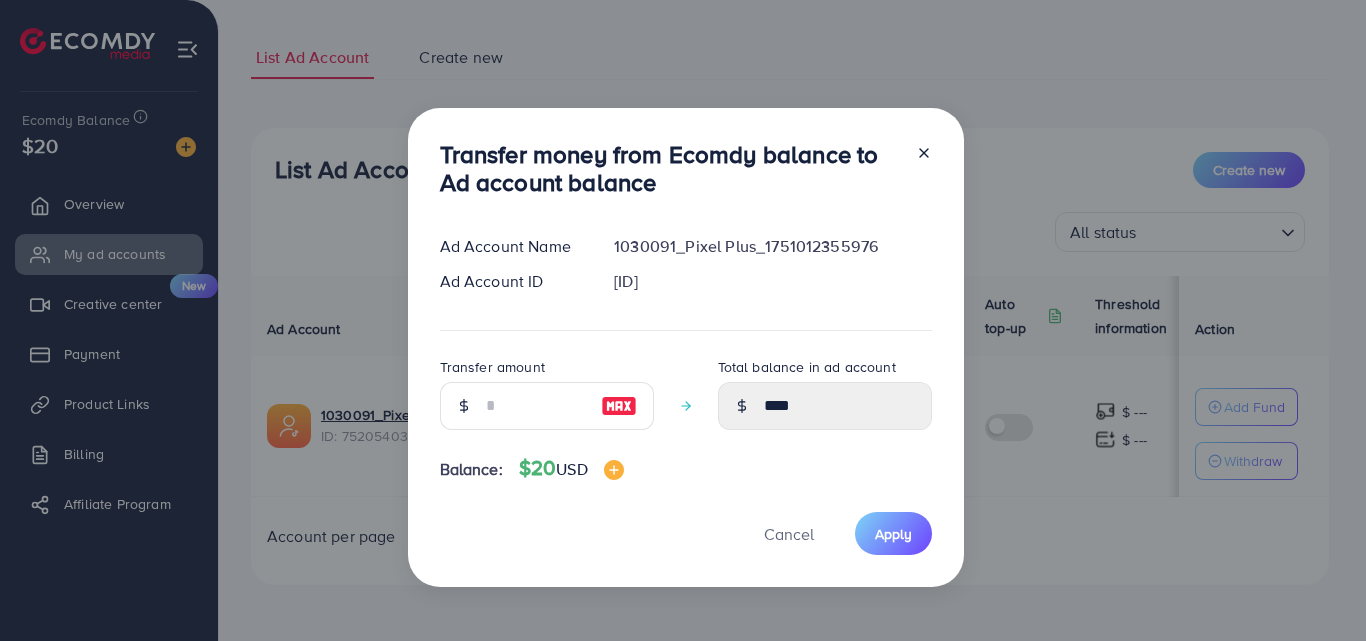 click 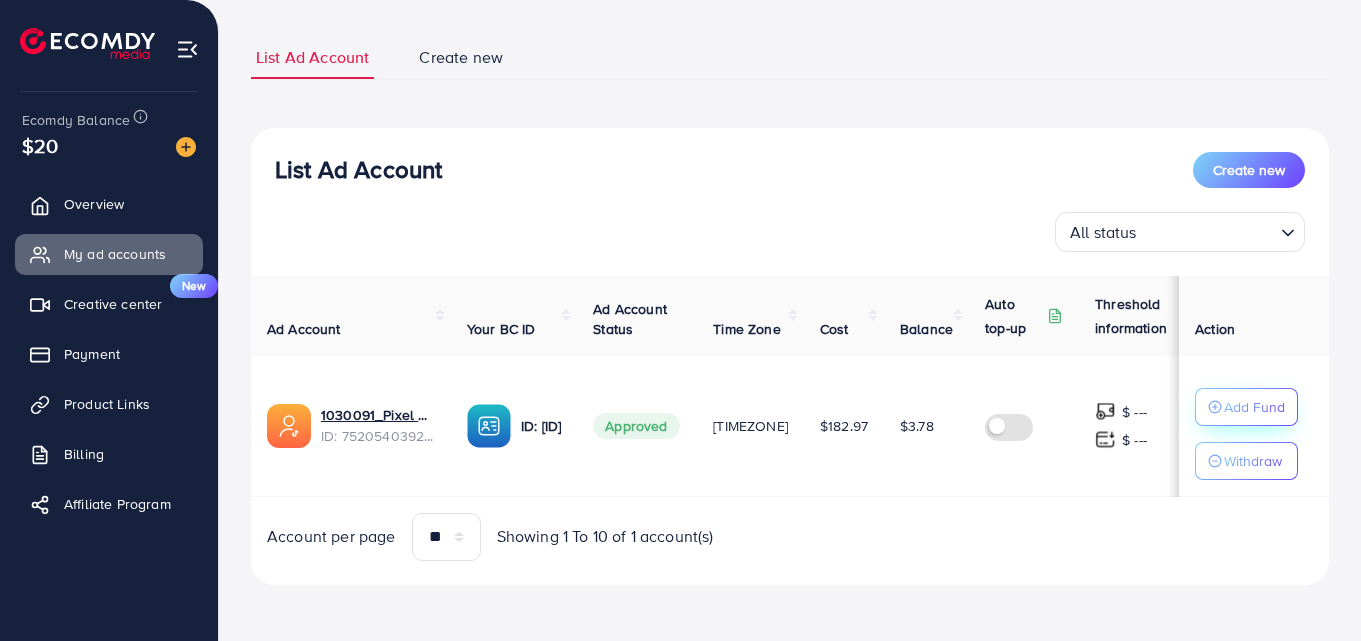 click on "Add Fund" at bounding box center (1254, 407) 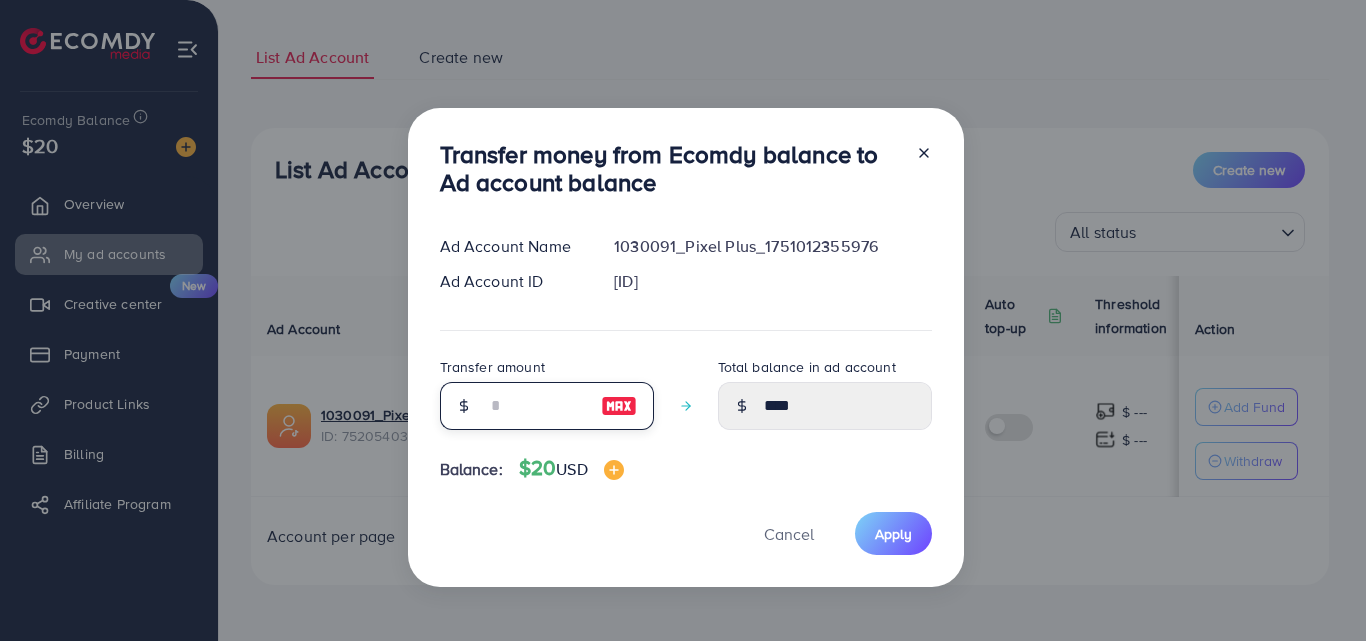 click at bounding box center [536, 406] 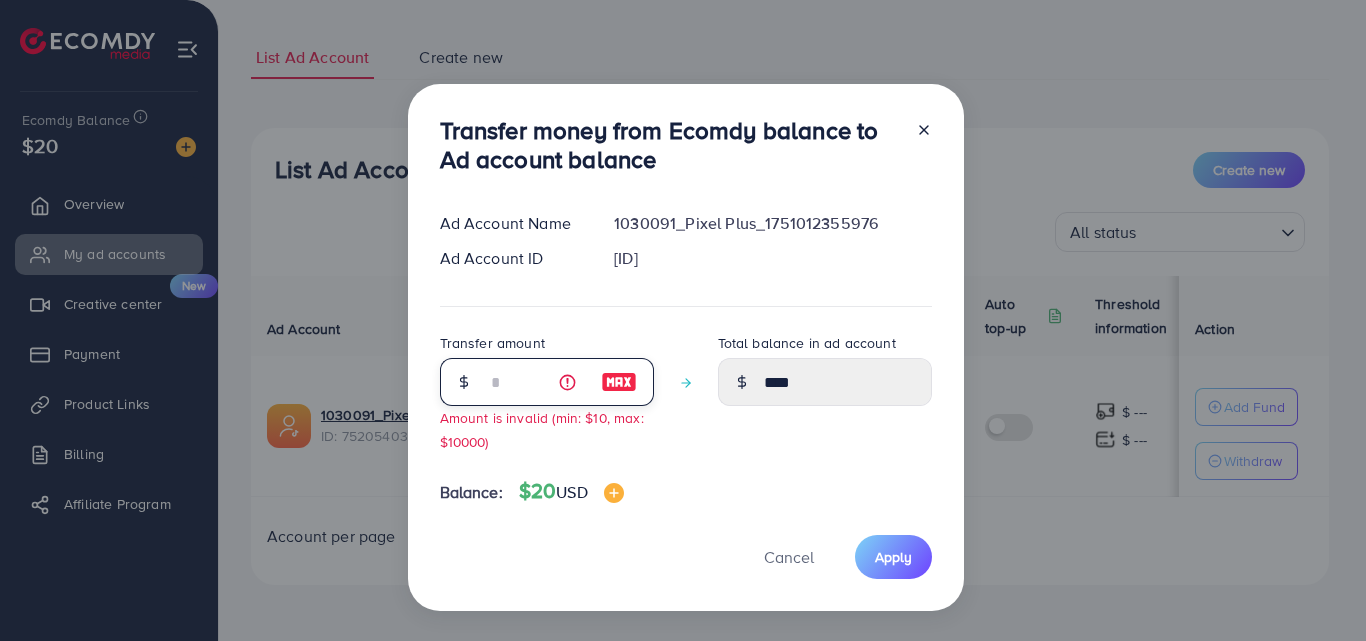 type on "**" 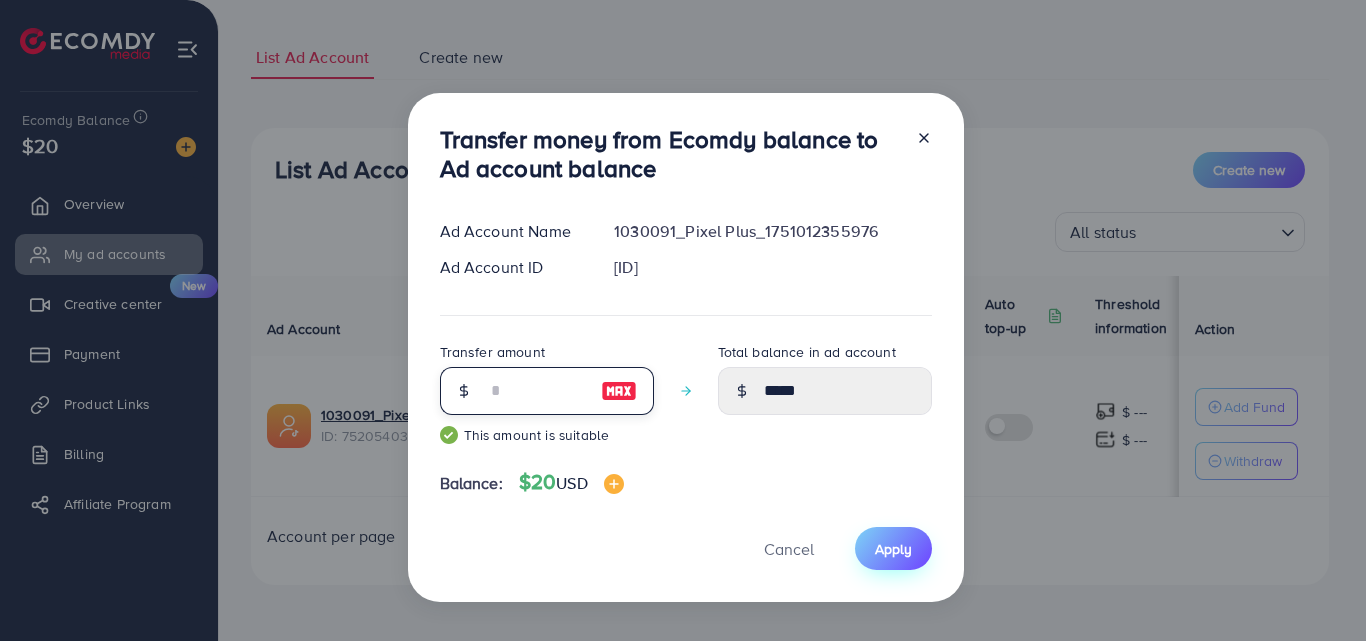 type on "**" 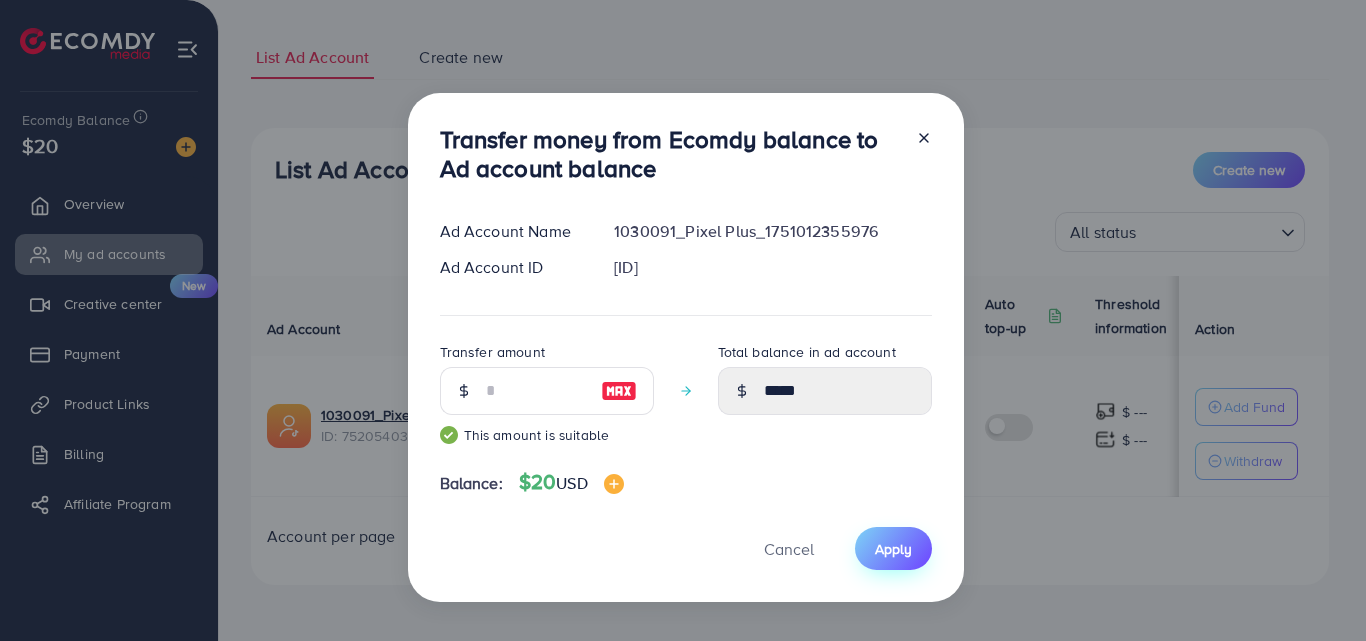 click on "Apply" at bounding box center [893, 548] 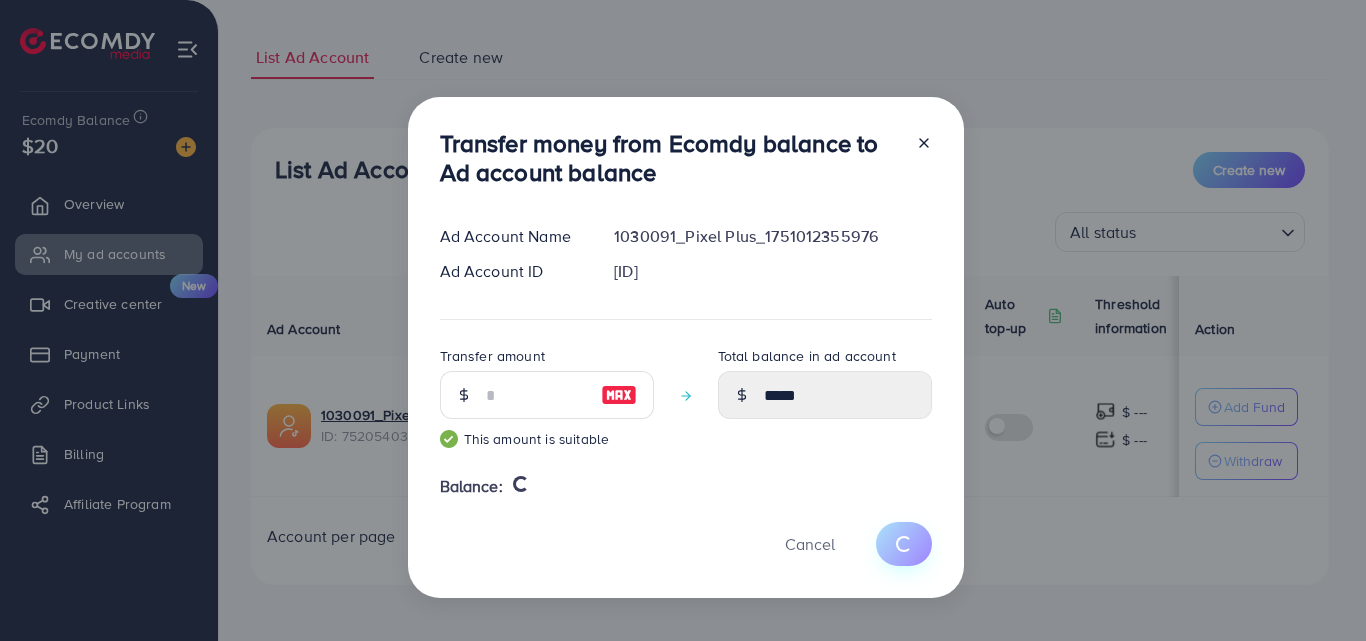 type 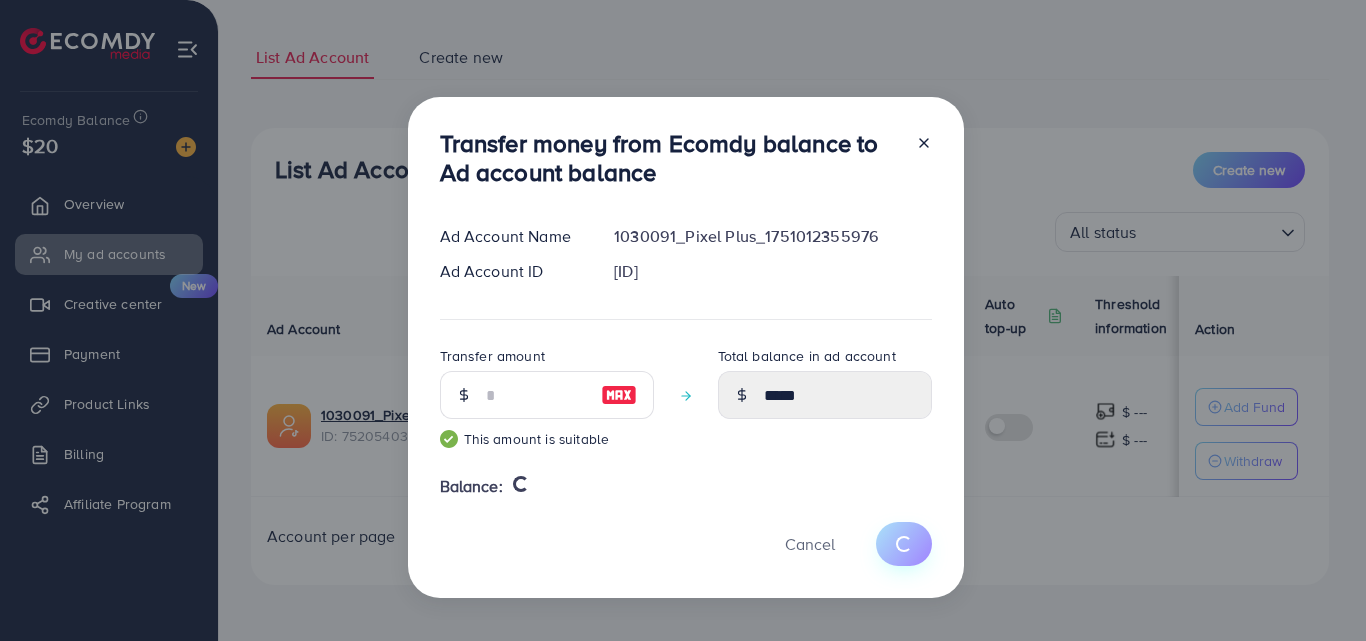 type on "****" 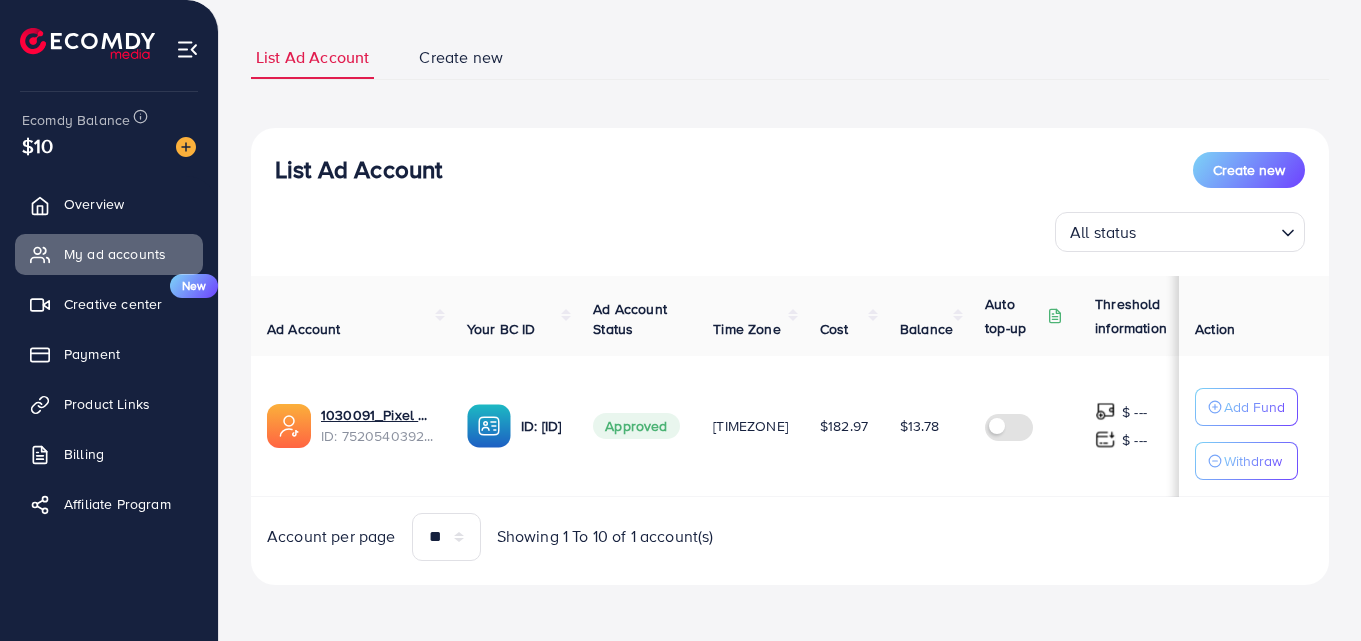 click on "List Ad Account   Create new
All status
Loading...                   Ad Account Your BC ID Ad Account Status Time Zone Cost Balance Auto top-up Threshold information Action            1030091_Pixel Plus_1751012355976  ID: [ACCOUNT_ID] ID: [ACCOUNT_ID]  Approved   Asia/Karachi   $182.97   $13.78   $ ---   $ ---   Add Fund   Withdraw           Account per page  ** ** ** ***  Showing 1 To 10 of 1 account(s)" at bounding box center [790, 356] 